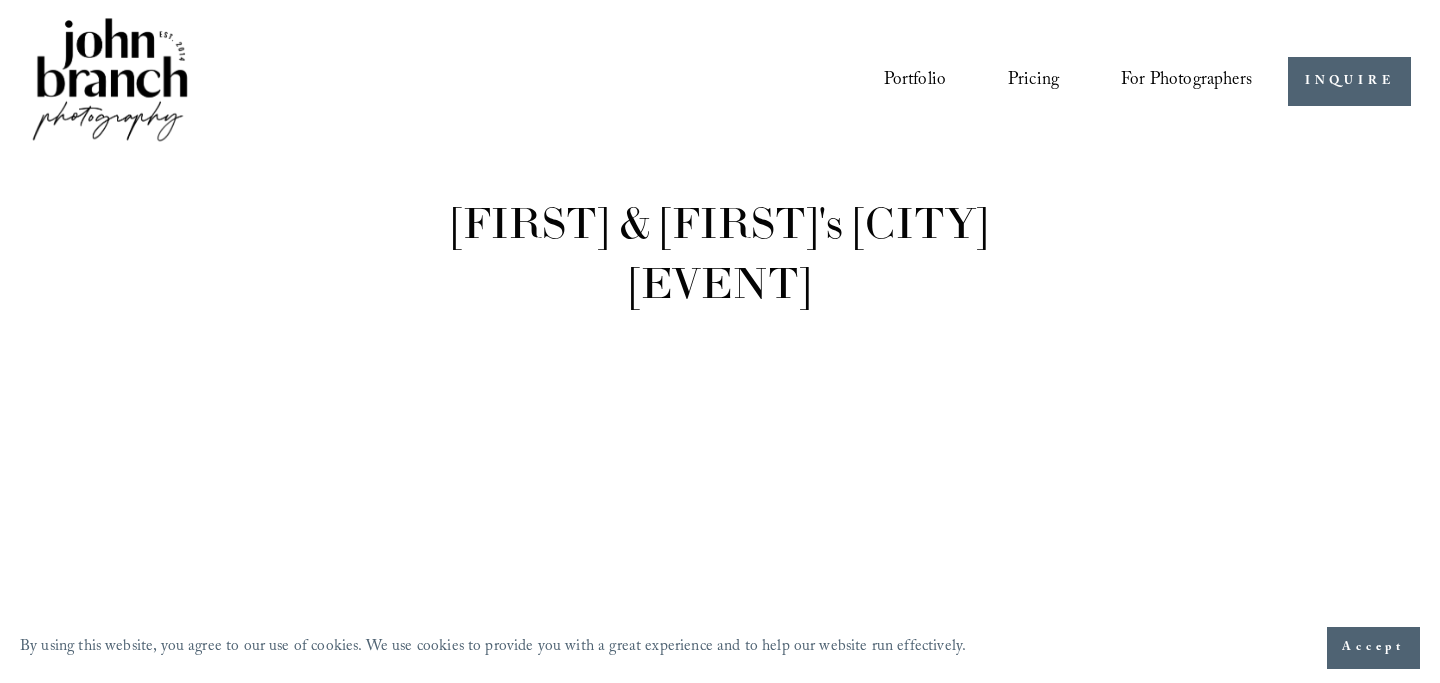 scroll, scrollTop: 0, scrollLeft: 0, axis: both 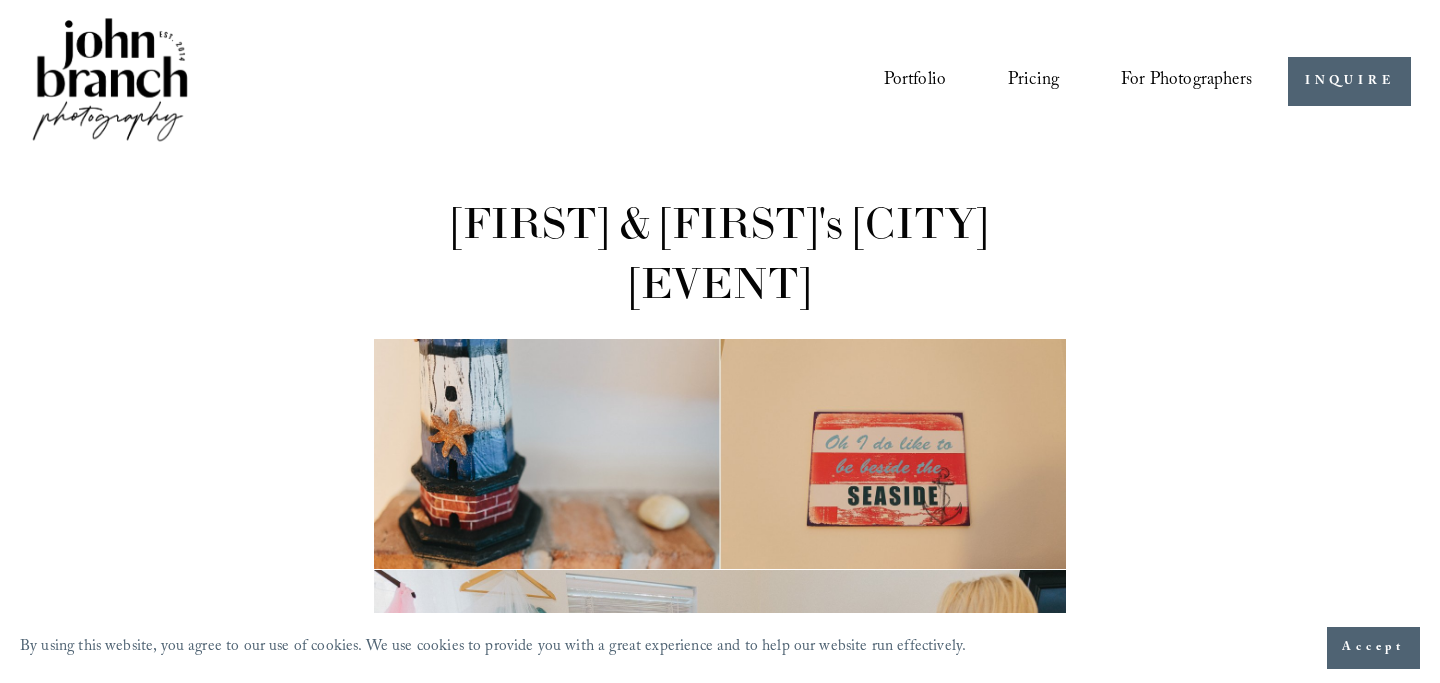 click on "Portfolio" at bounding box center [915, 82] 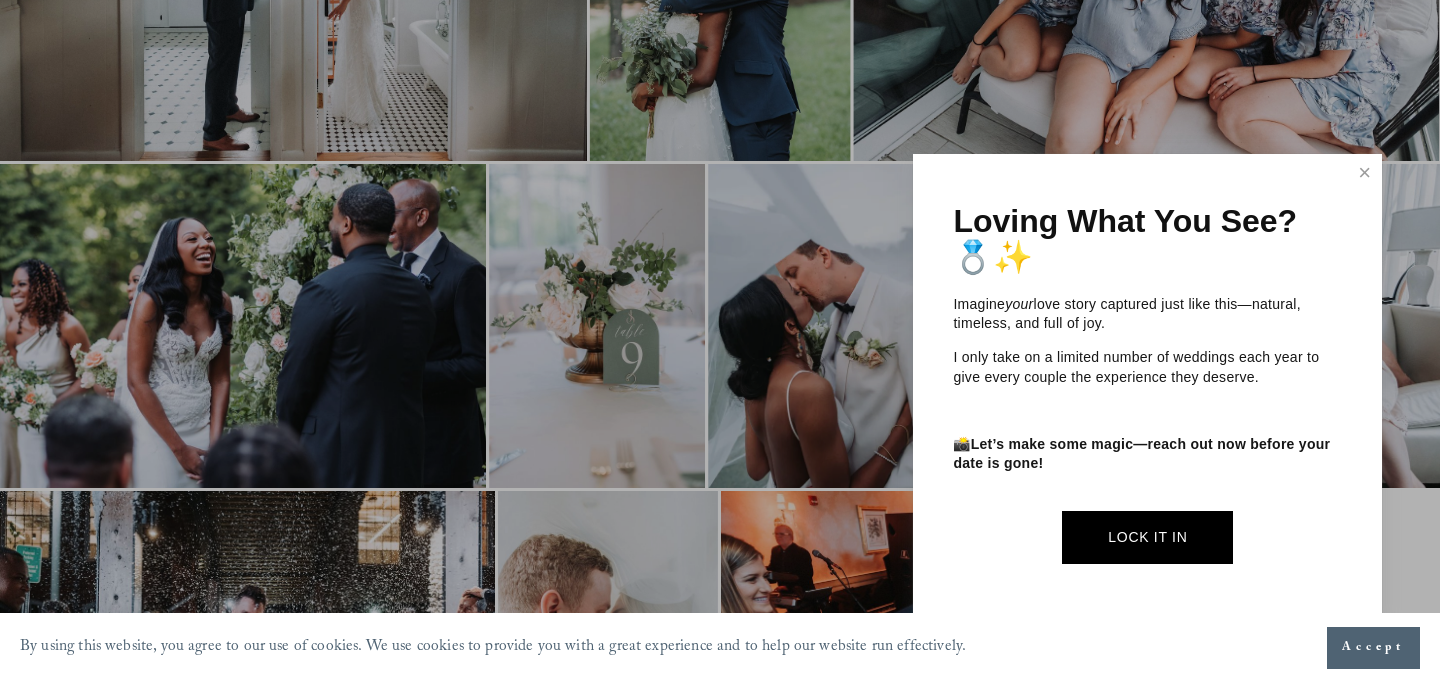 scroll, scrollTop: 1187, scrollLeft: 0, axis: vertical 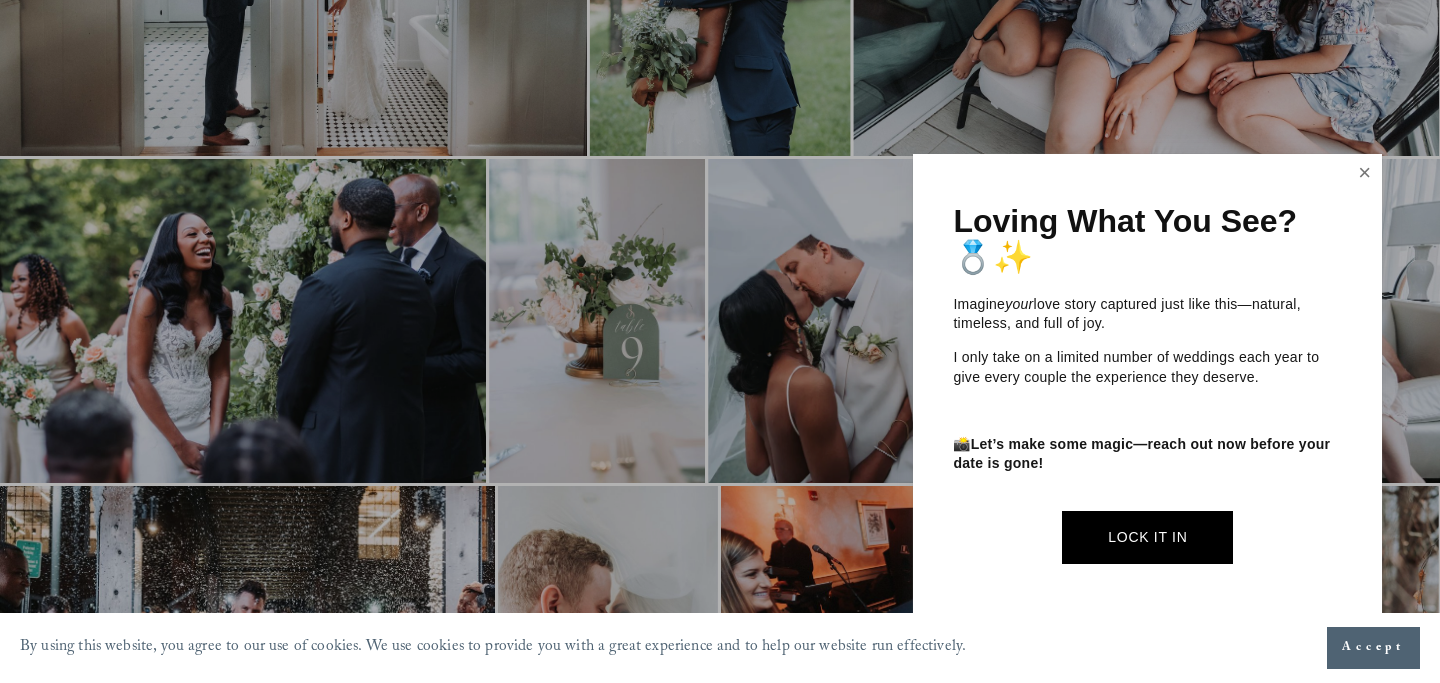 click at bounding box center (1365, 173) 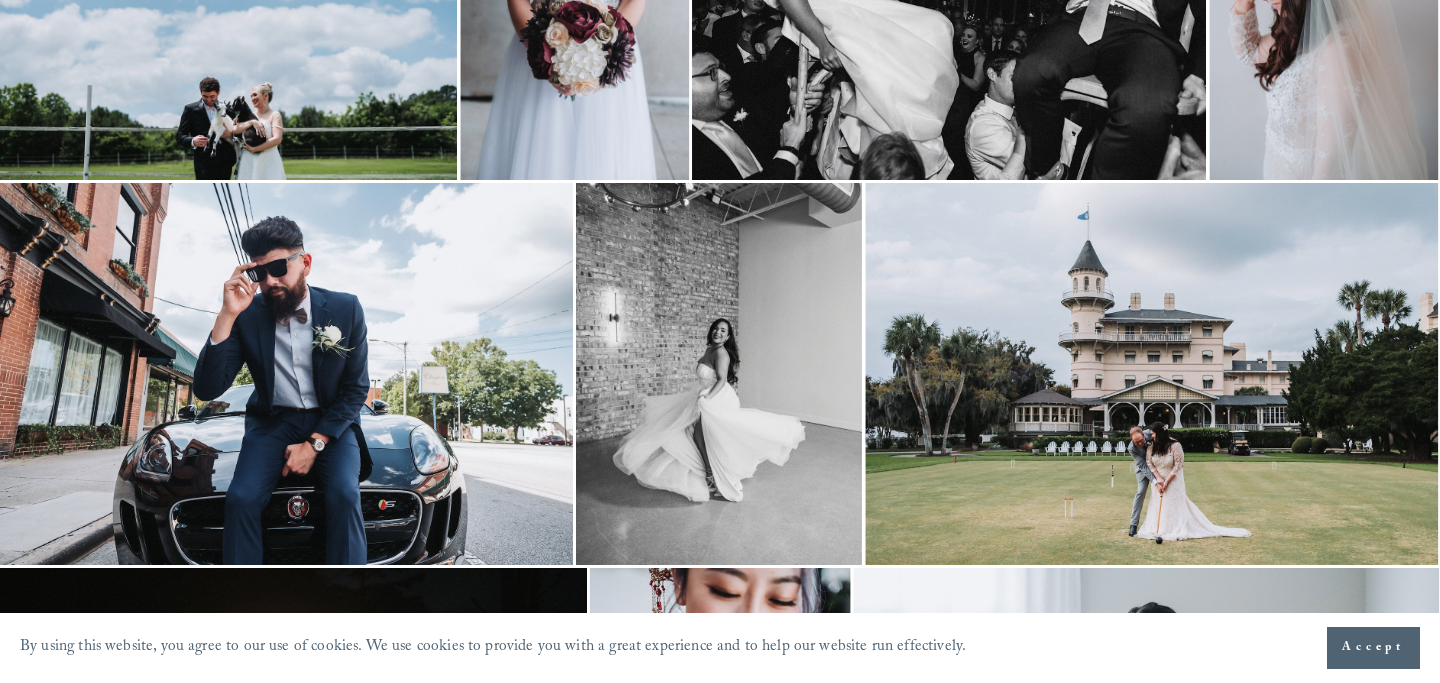 scroll, scrollTop: 2174, scrollLeft: 0, axis: vertical 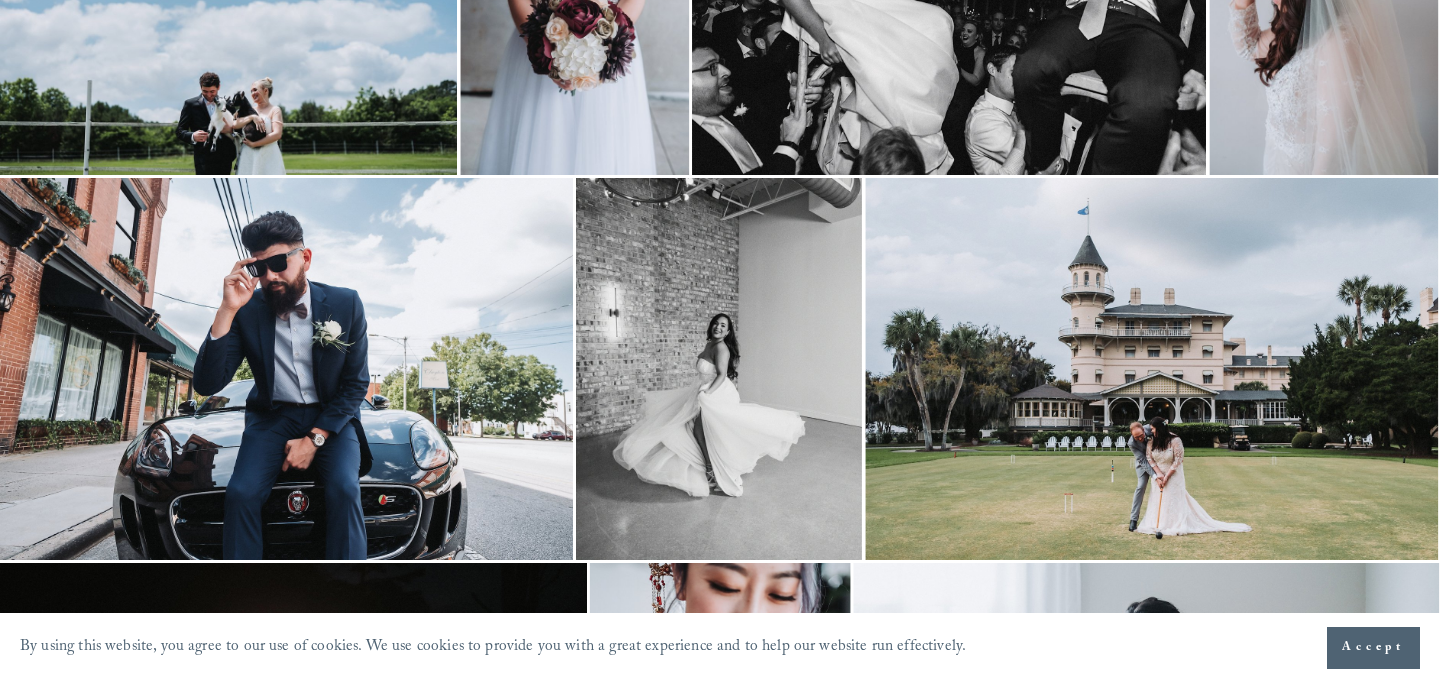 click at bounding box center [286, 369] 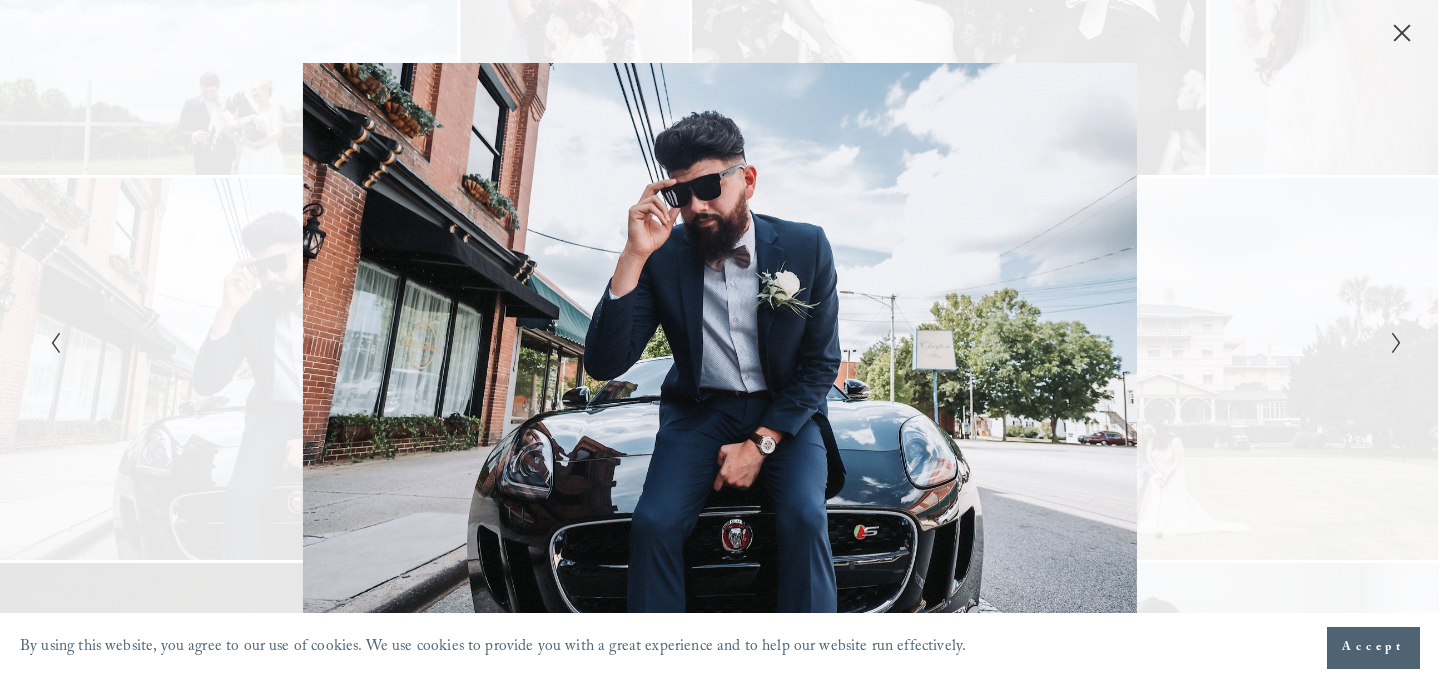 click at bounding box center (381, 341) 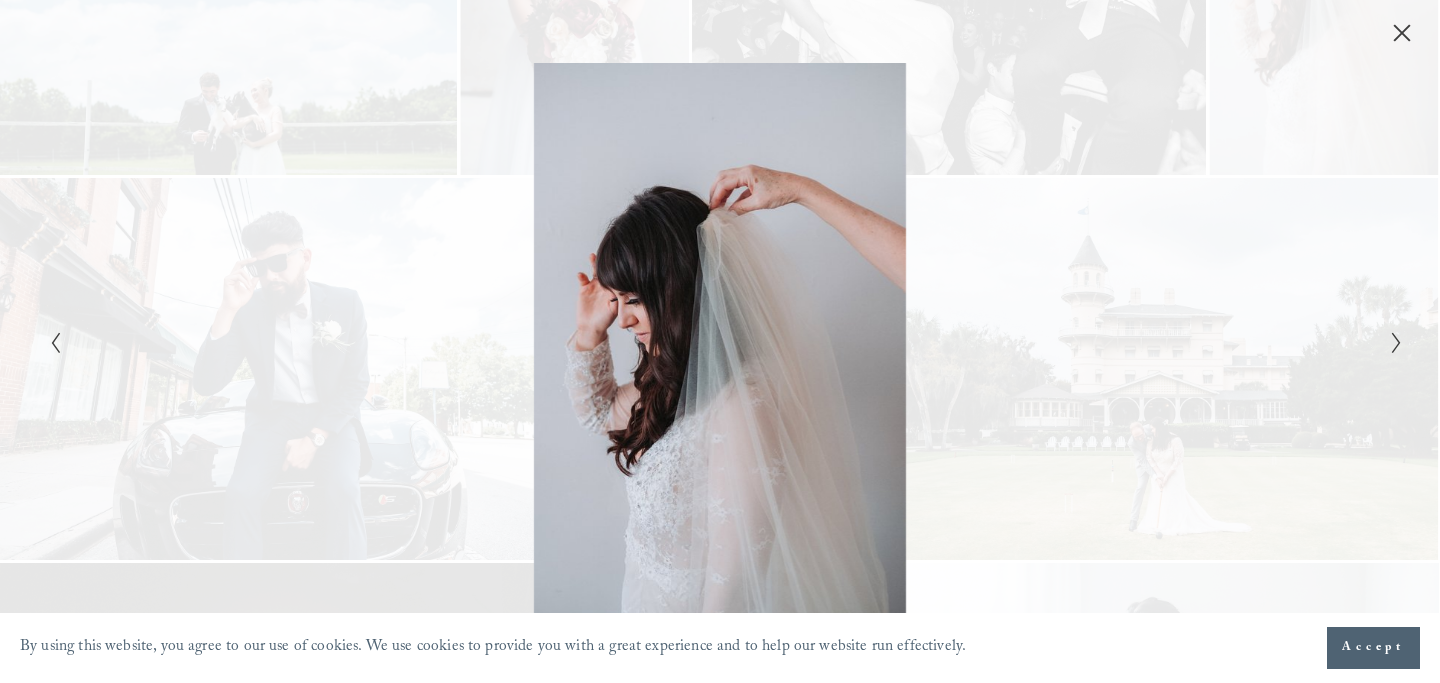 click 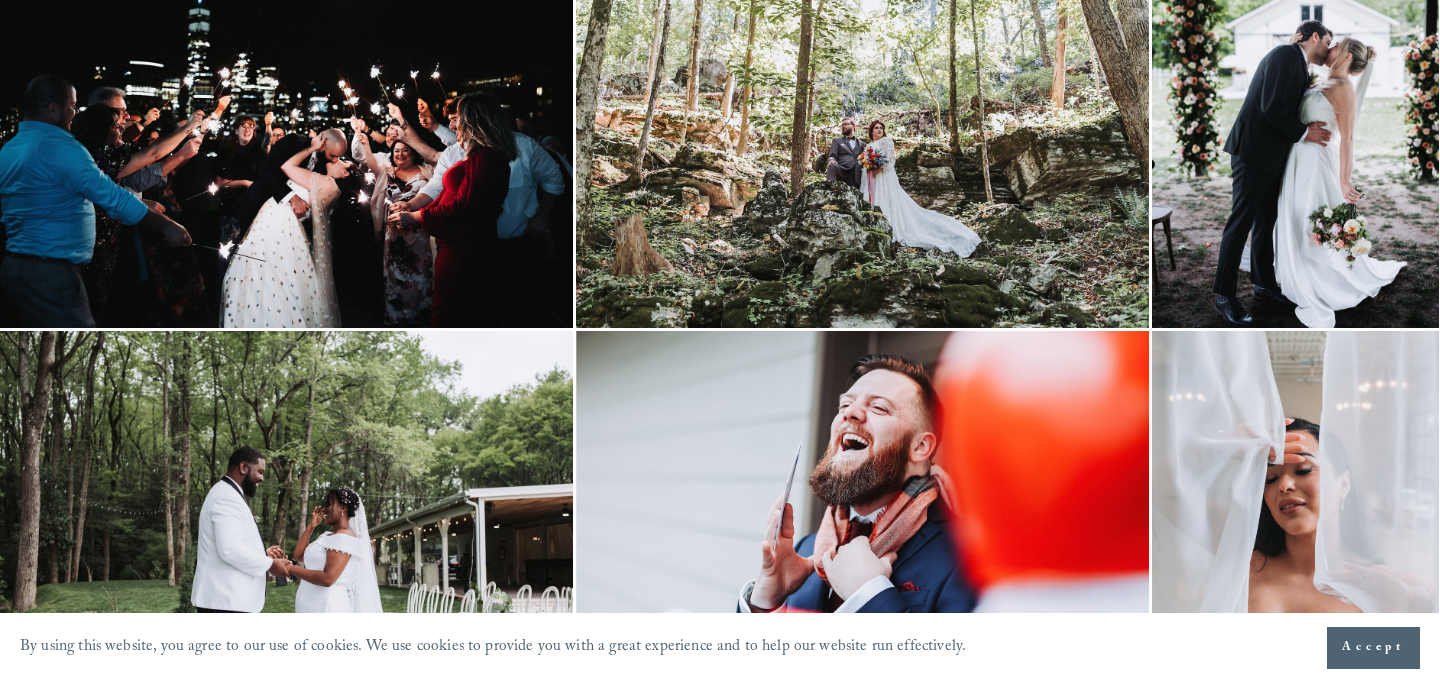 scroll, scrollTop: 4307, scrollLeft: 0, axis: vertical 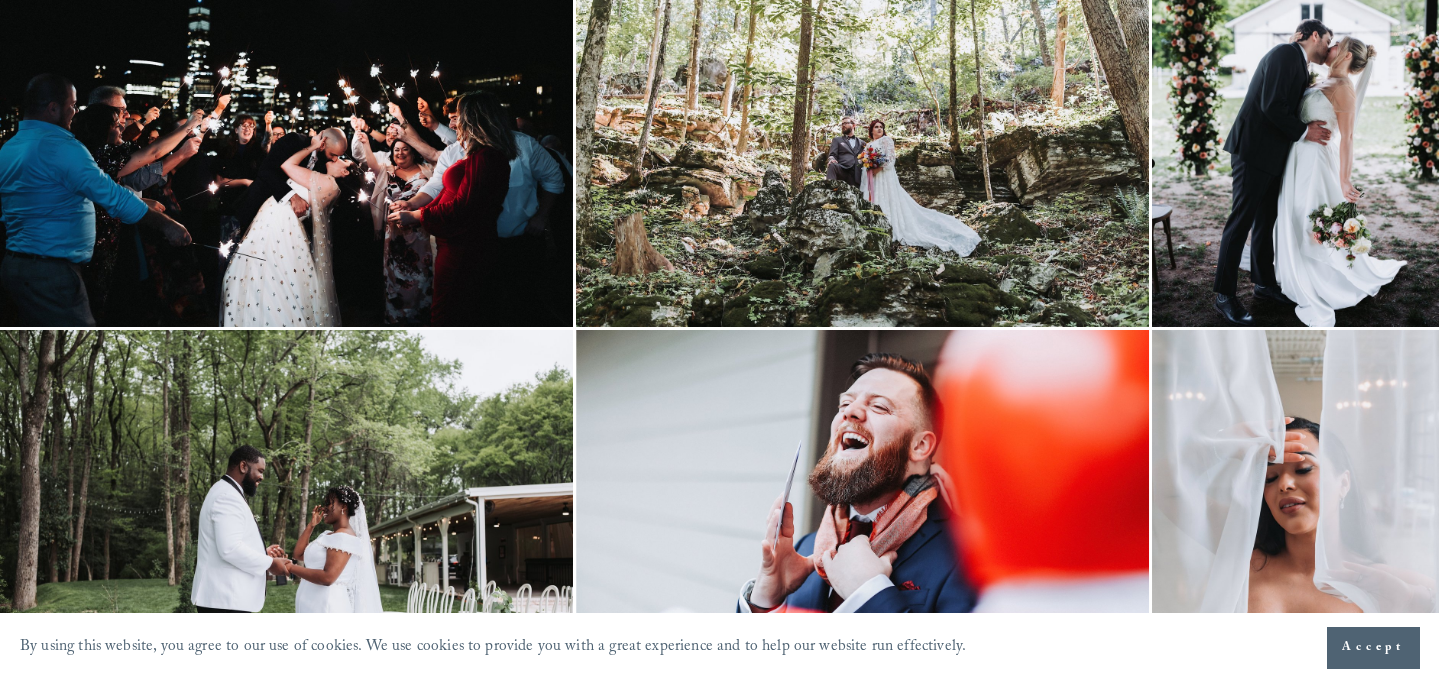 click at bounding box center [286, 136] 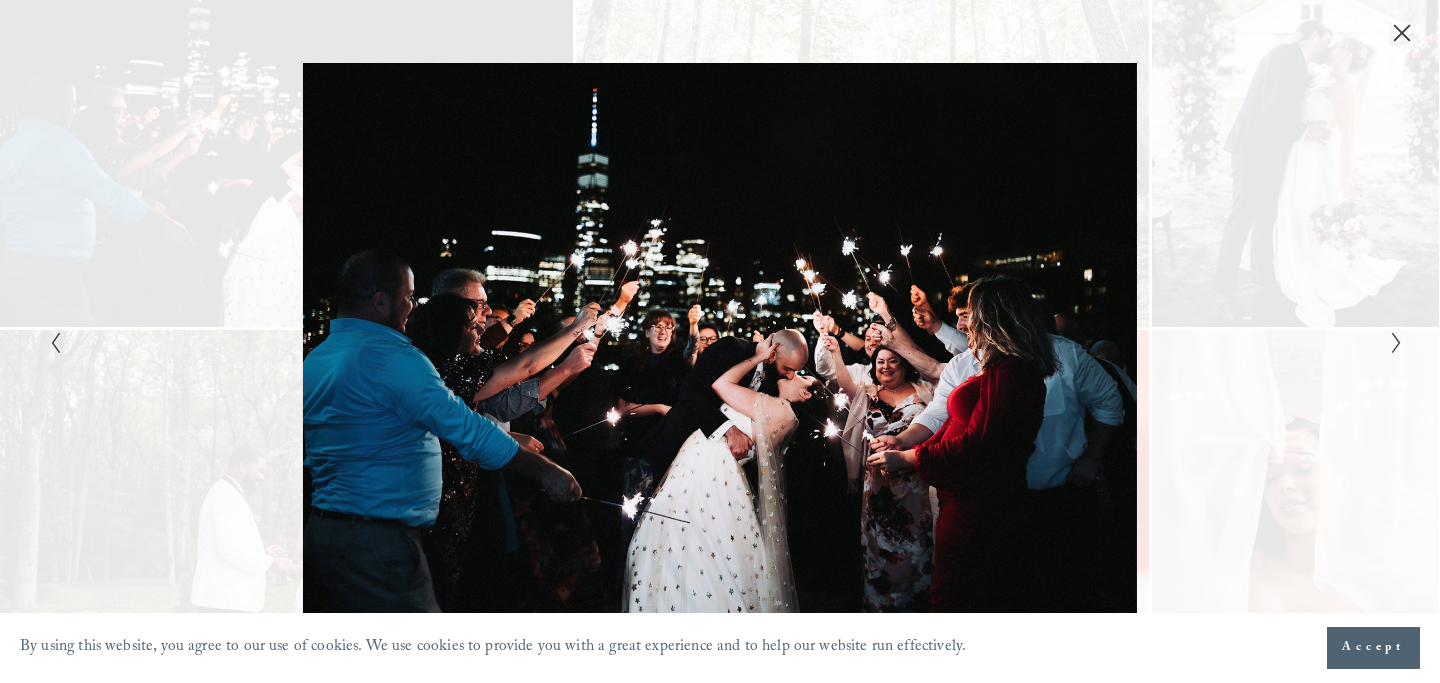 click at bounding box center (381, 341) 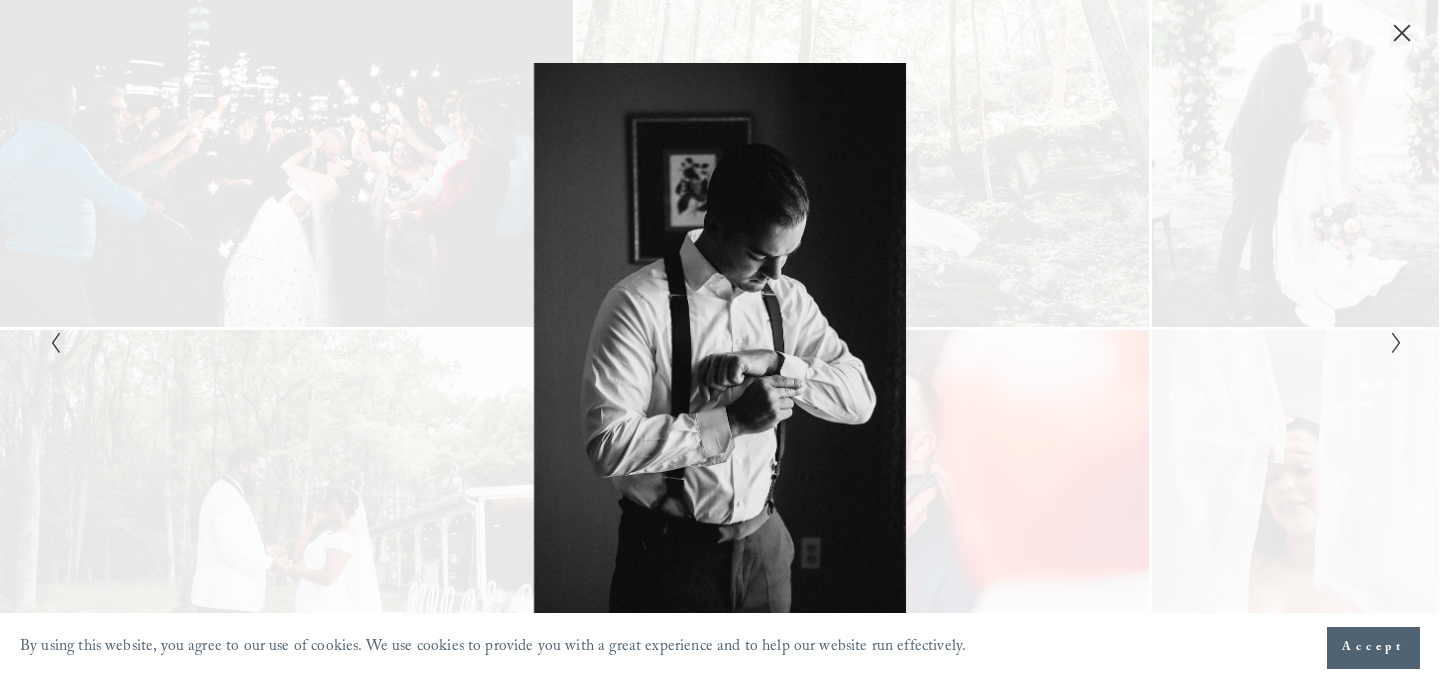 click 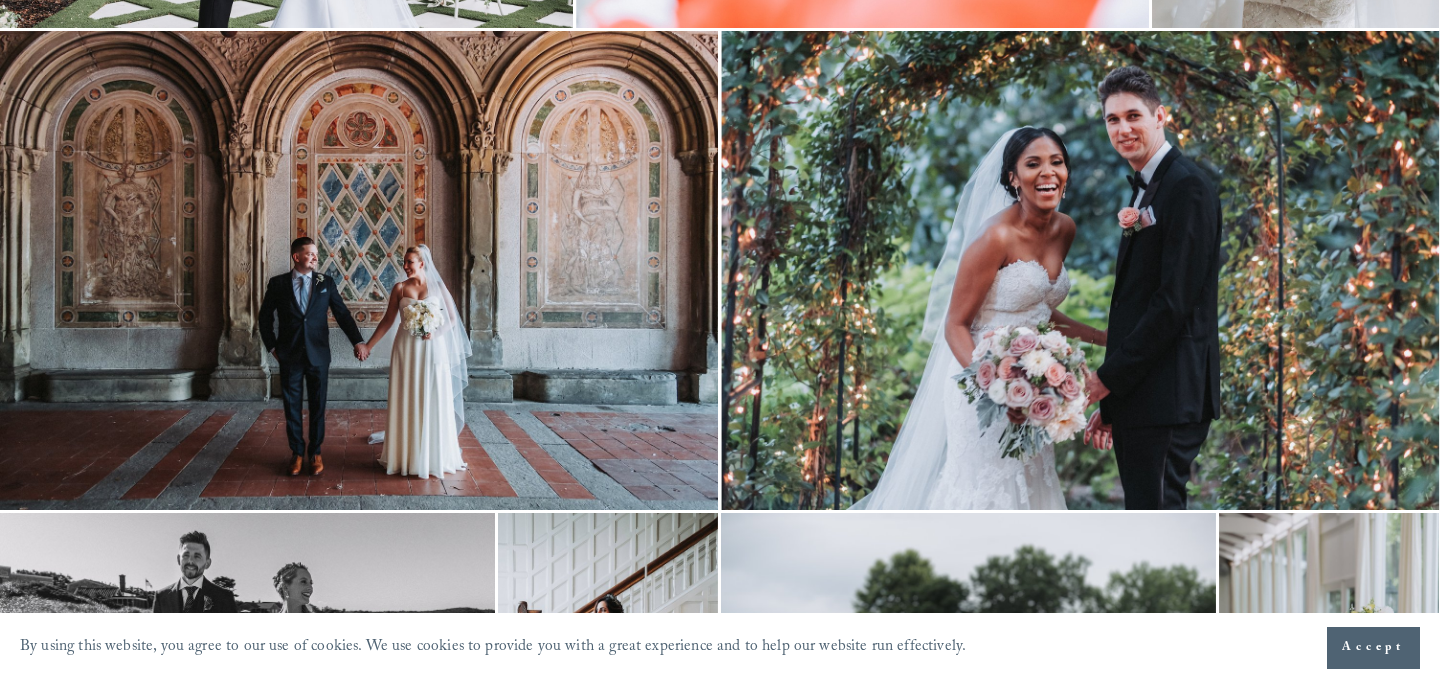 scroll, scrollTop: 4973, scrollLeft: 0, axis: vertical 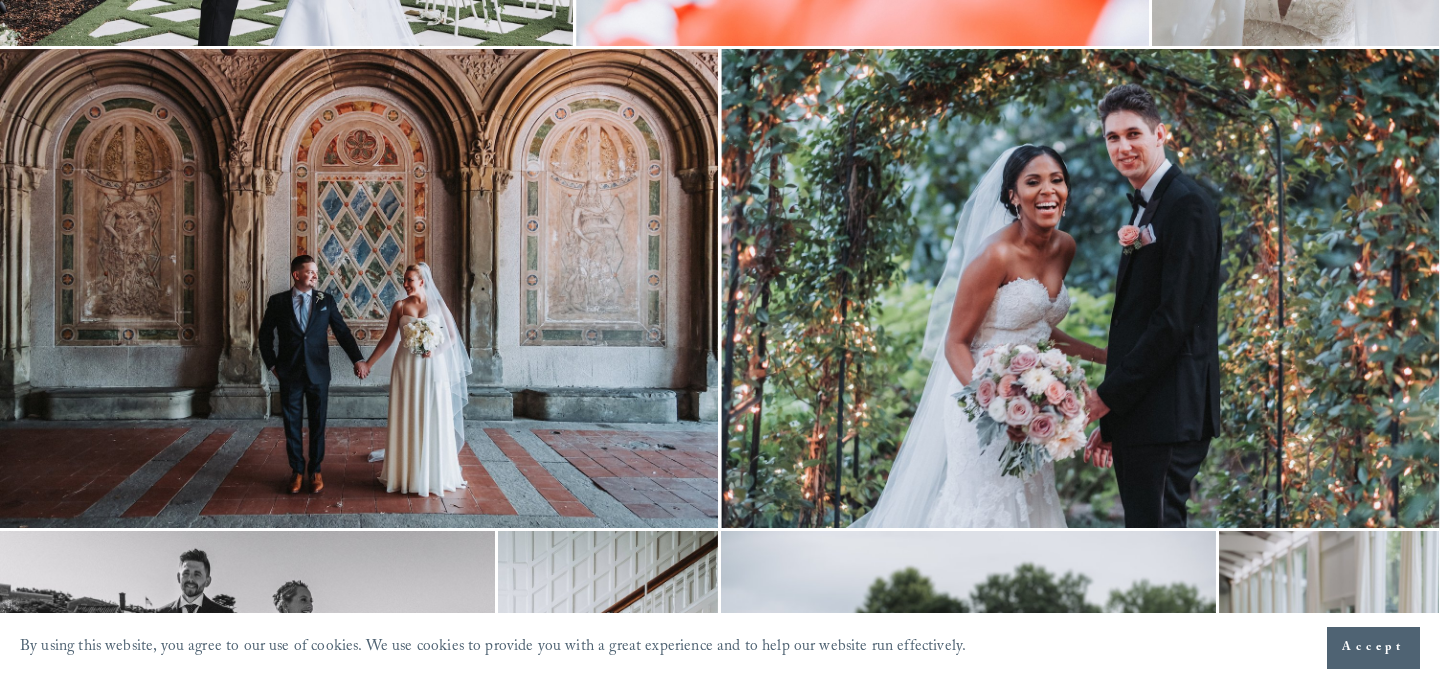 click at bounding box center (359, 288) 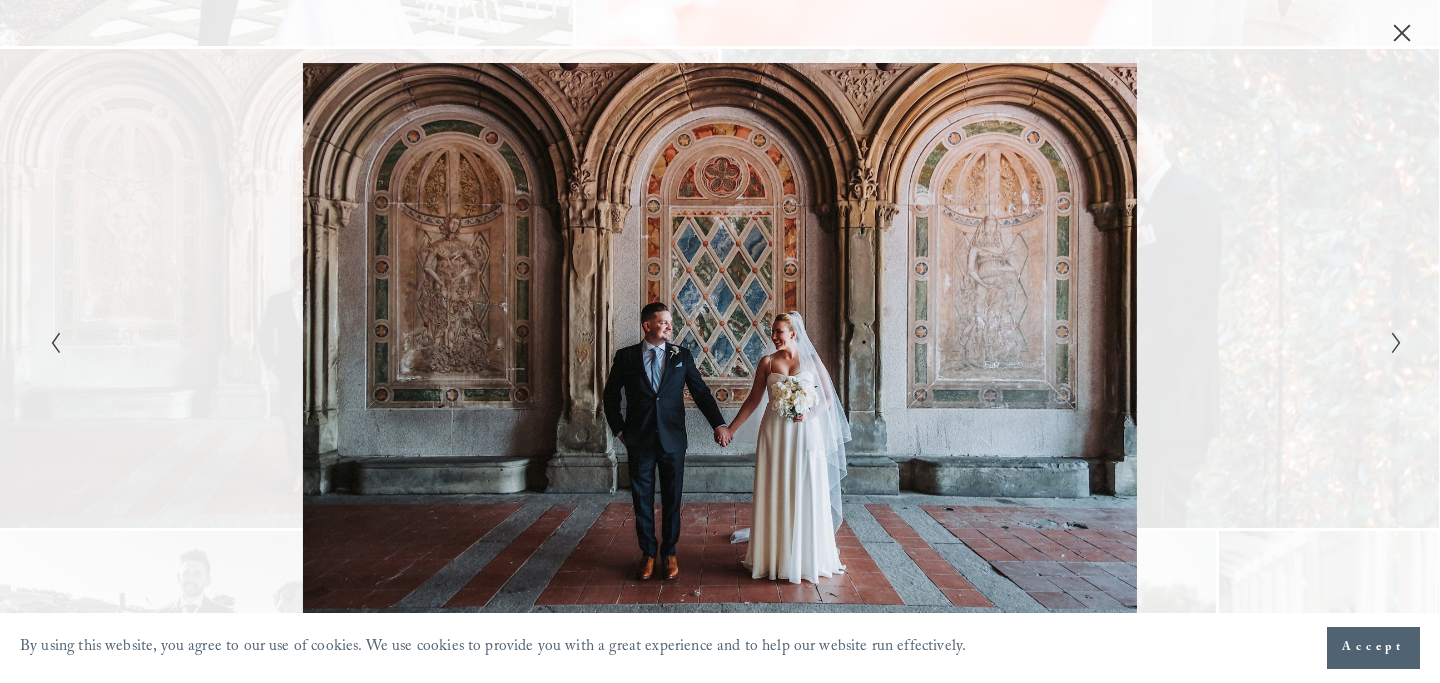 click at bounding box center (381, 341) 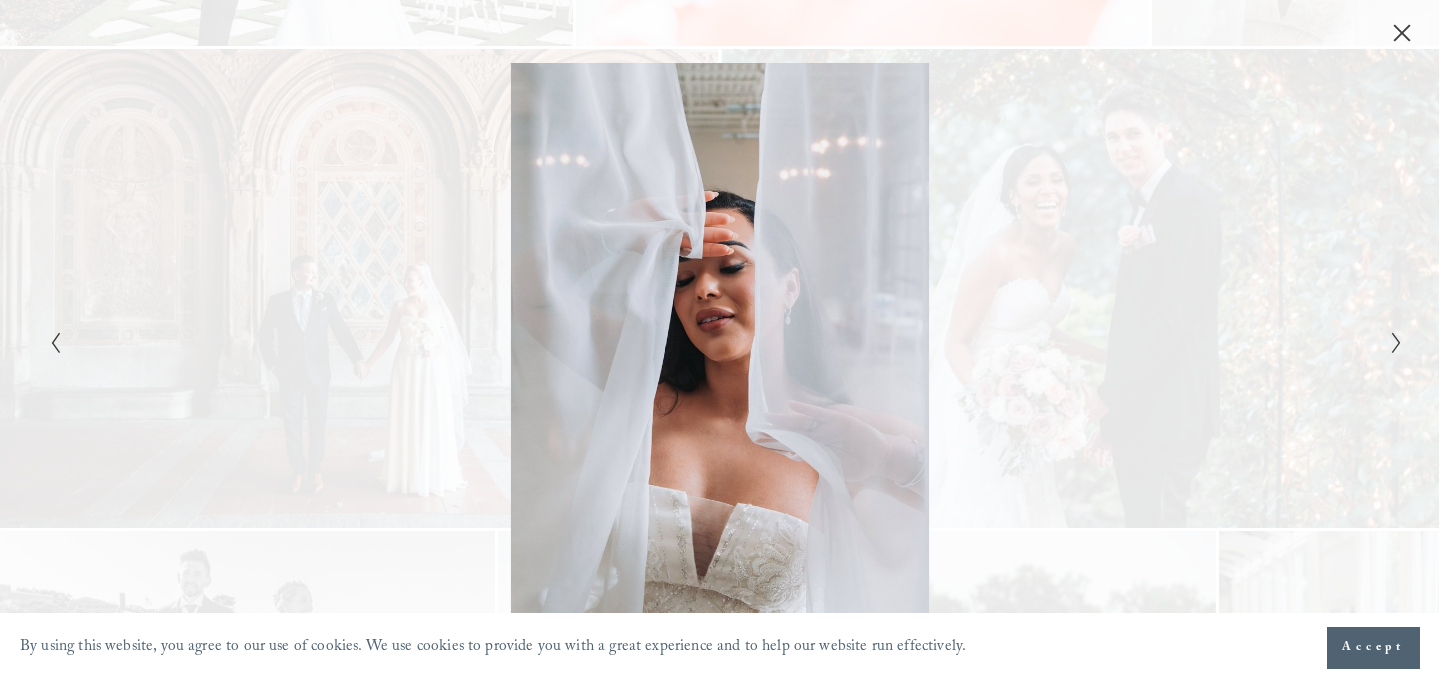 click at bounding box center [1402, 33] 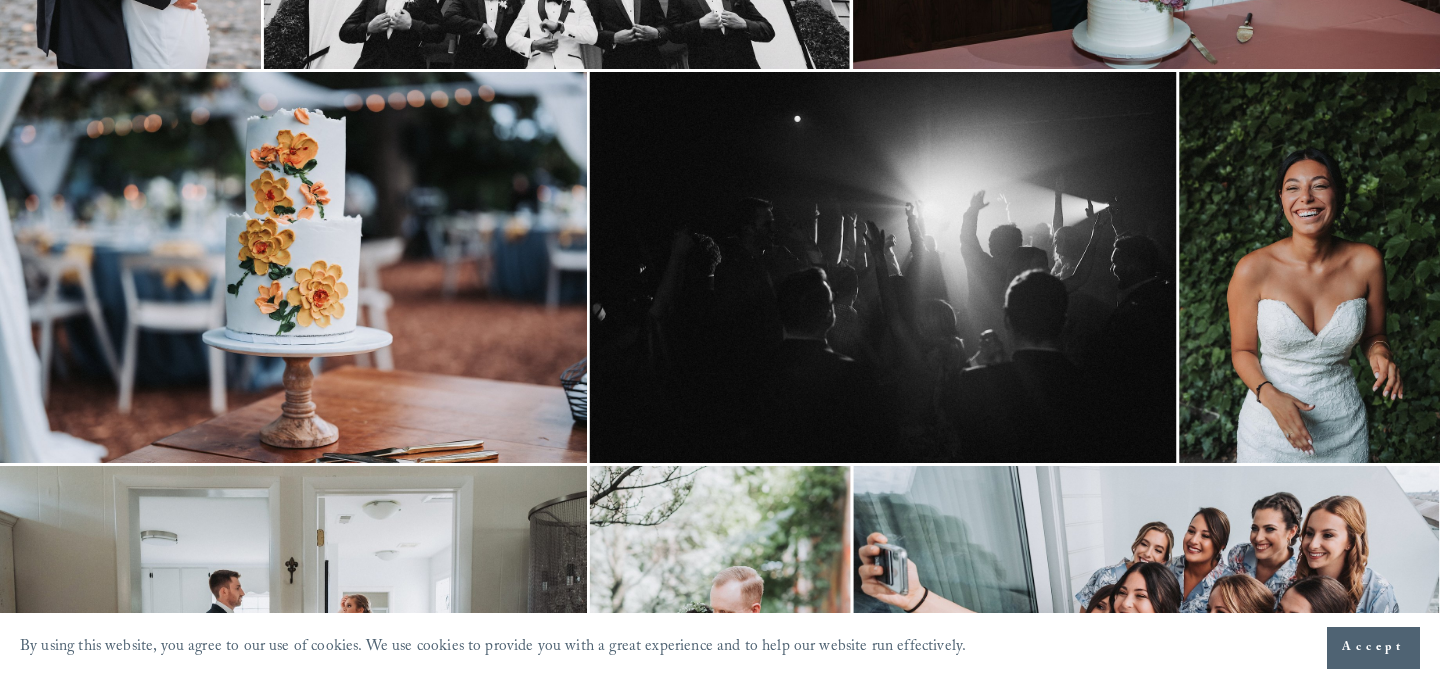 scroll, scrollTop: 0, scrollLeft: 0, axis: both 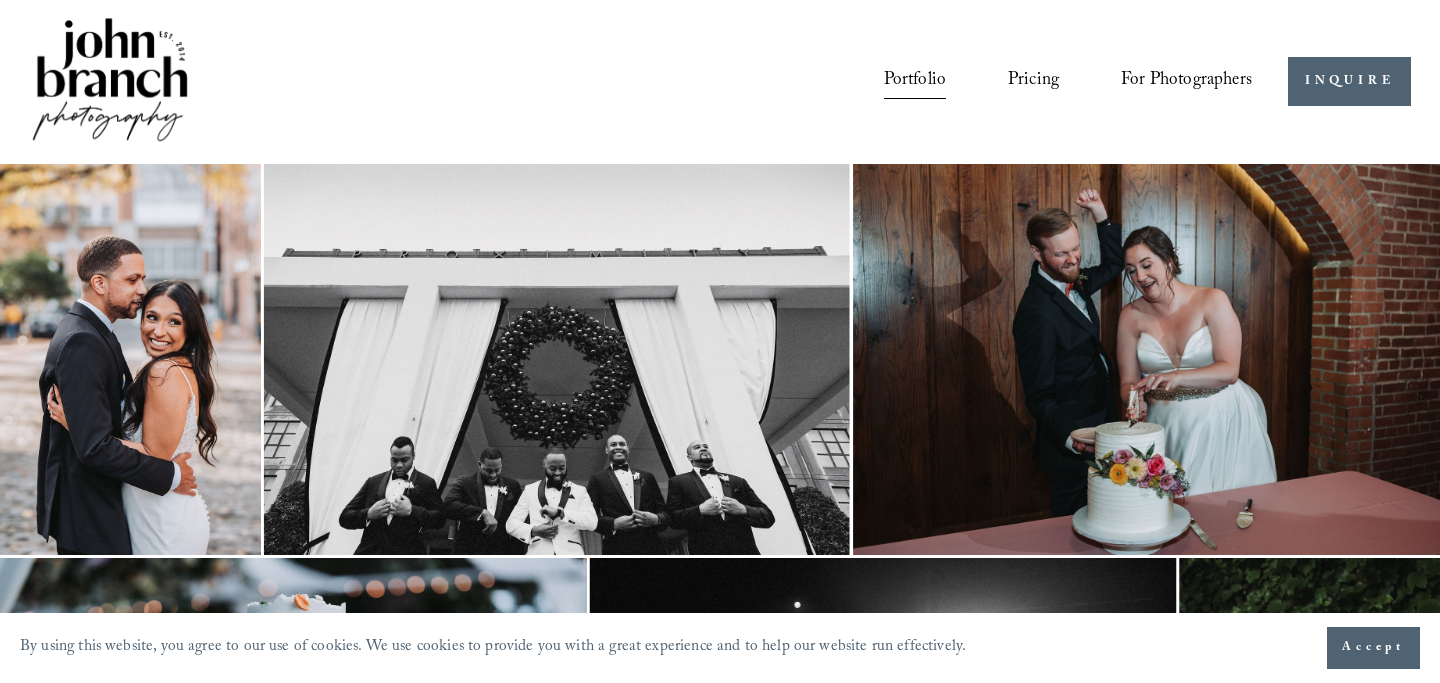 click on "Pricing" at bounding box center [1033, 82] 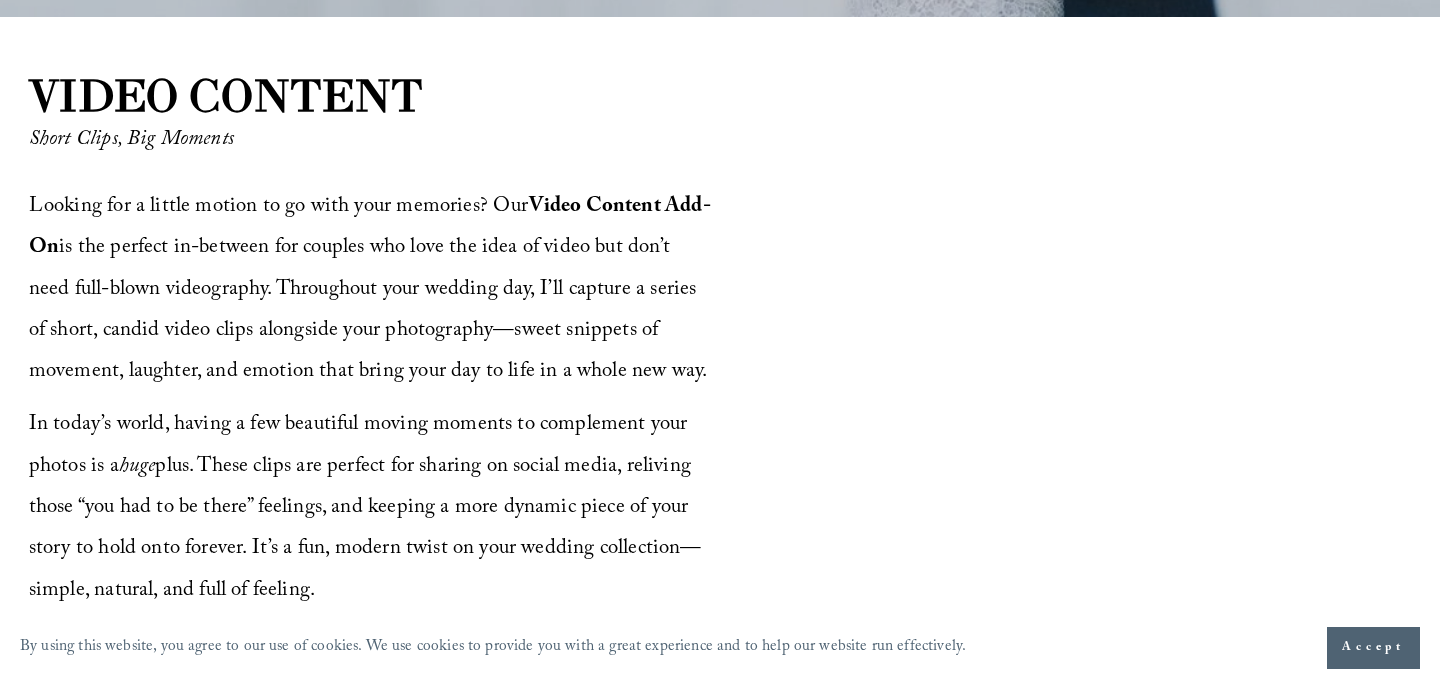 scroll, scrollTop: 2334, scrollLeft: 0, axis: vertical 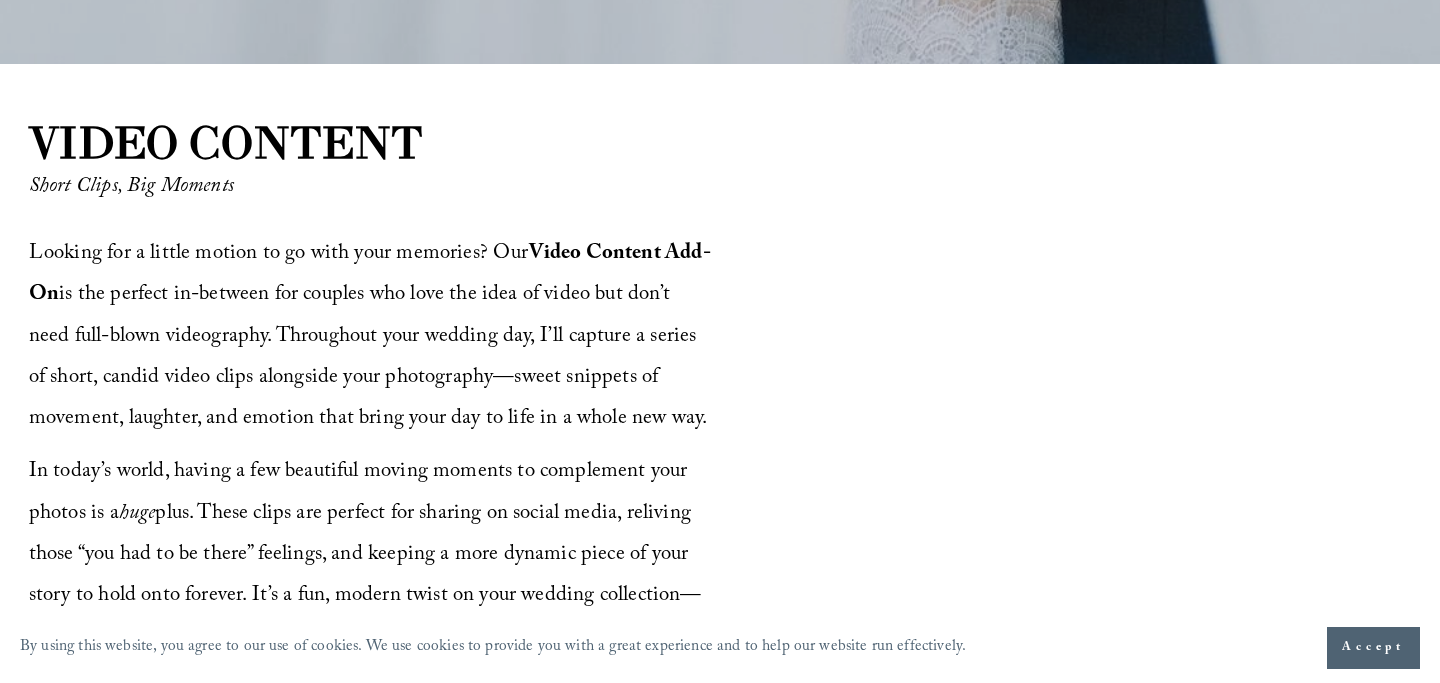 click at bounding box center [1068, 471] 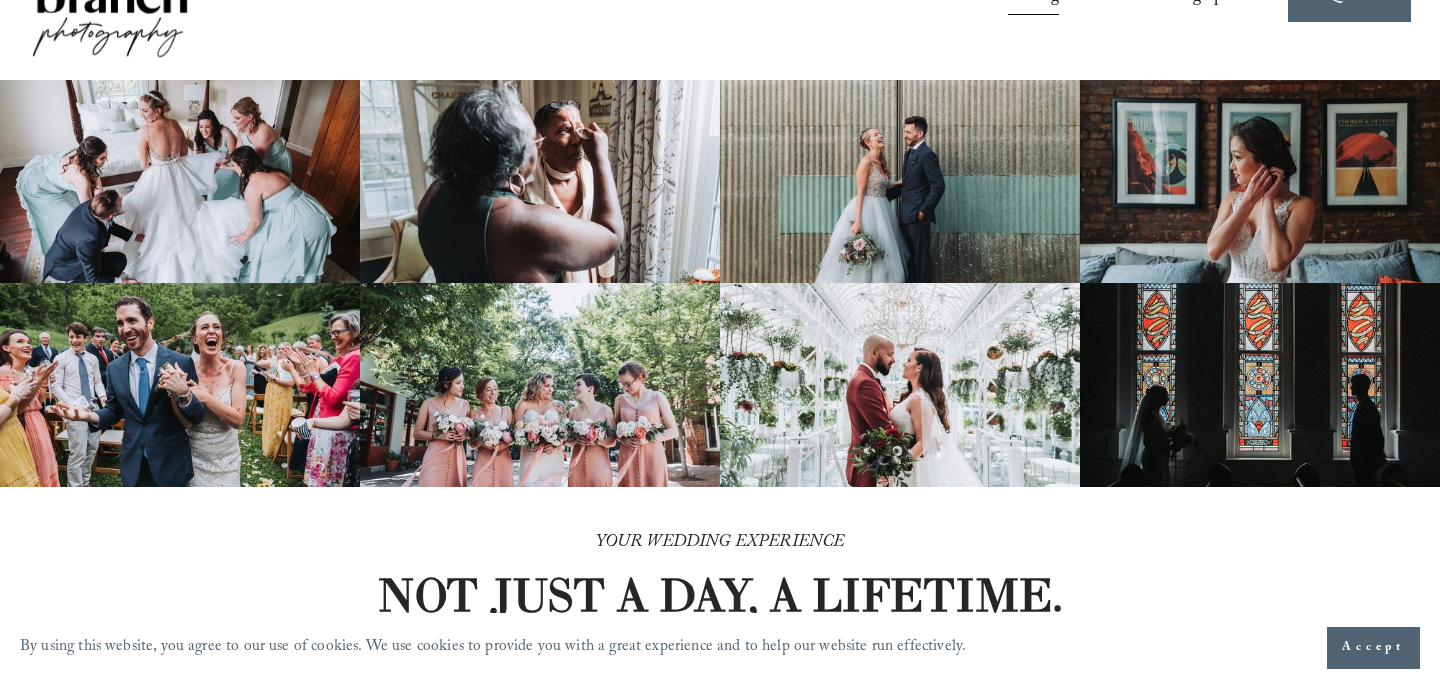 scroll, scrollTop: 0, scrollLeft: 0, axis: both 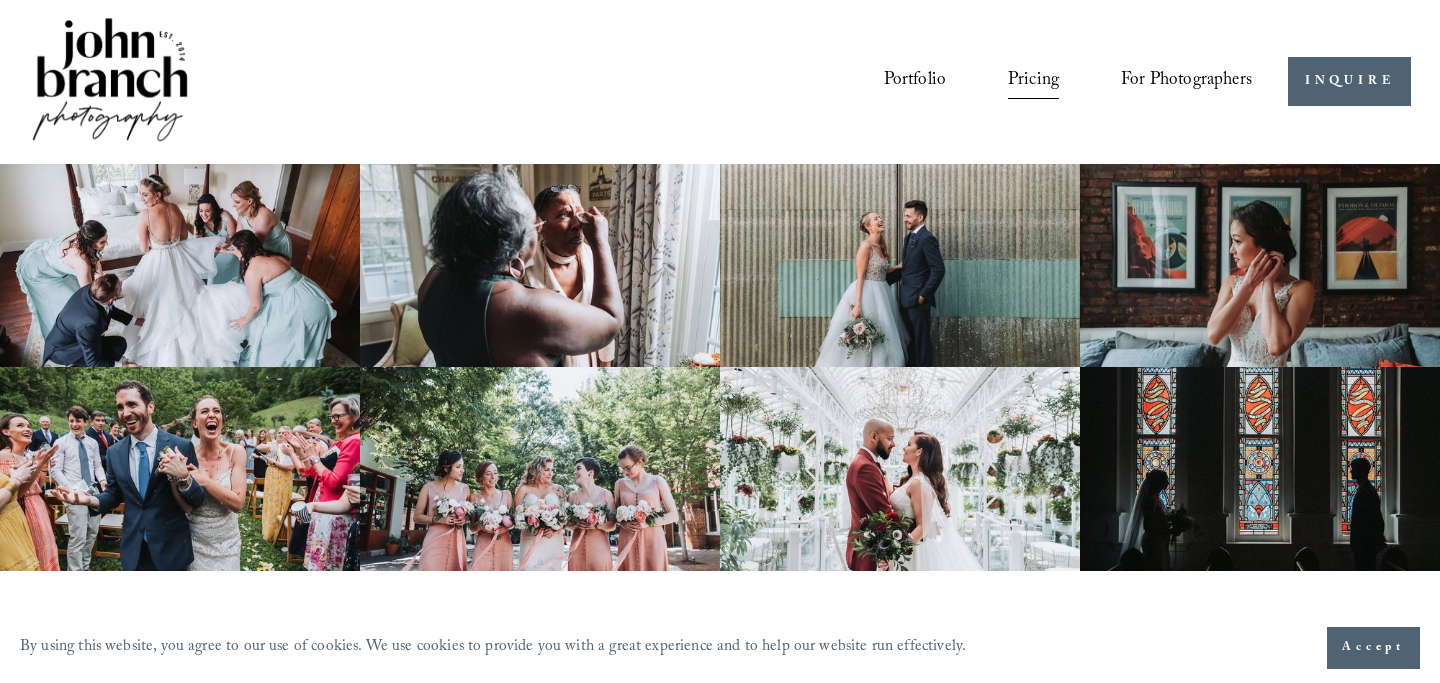 click on "For Photographers" at bounding box center [1186, 82] 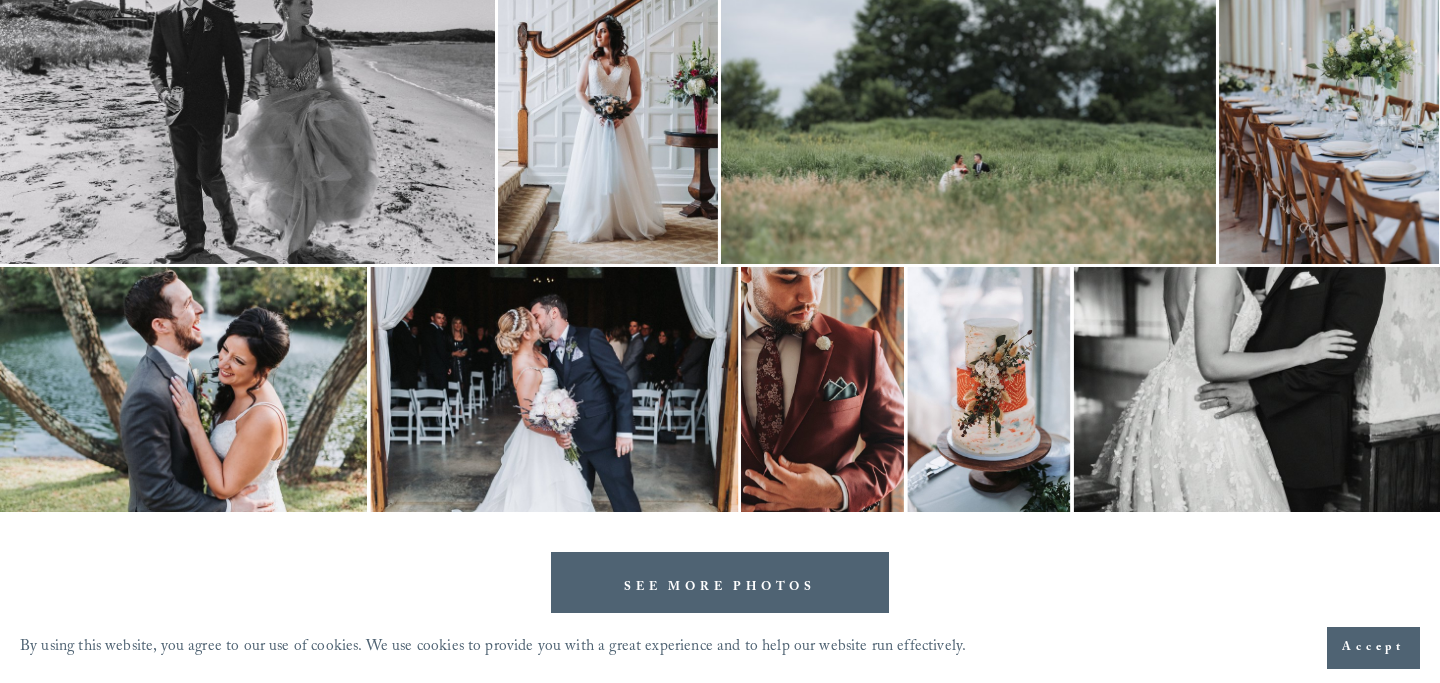 scroll, scrollTop: 5569, scrollLeft: 0, axis: vertical 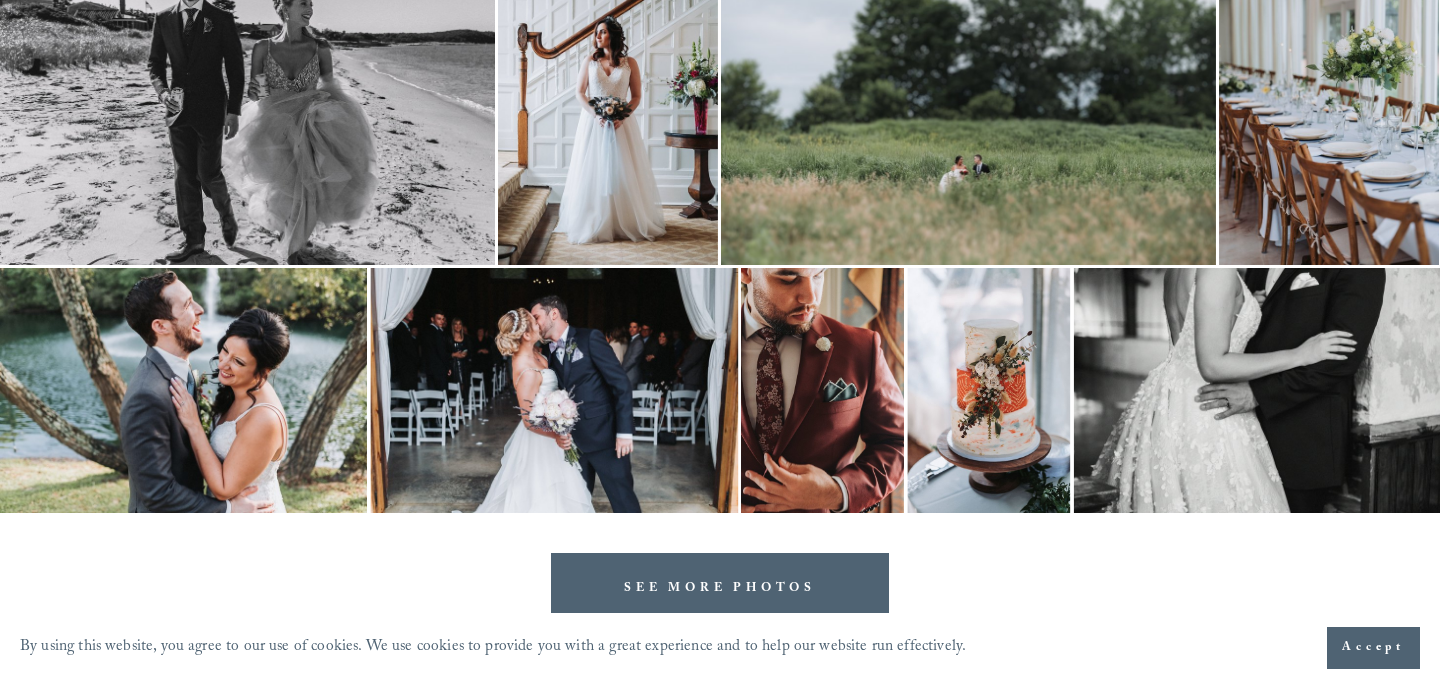 click at bounding box center [968, 100] 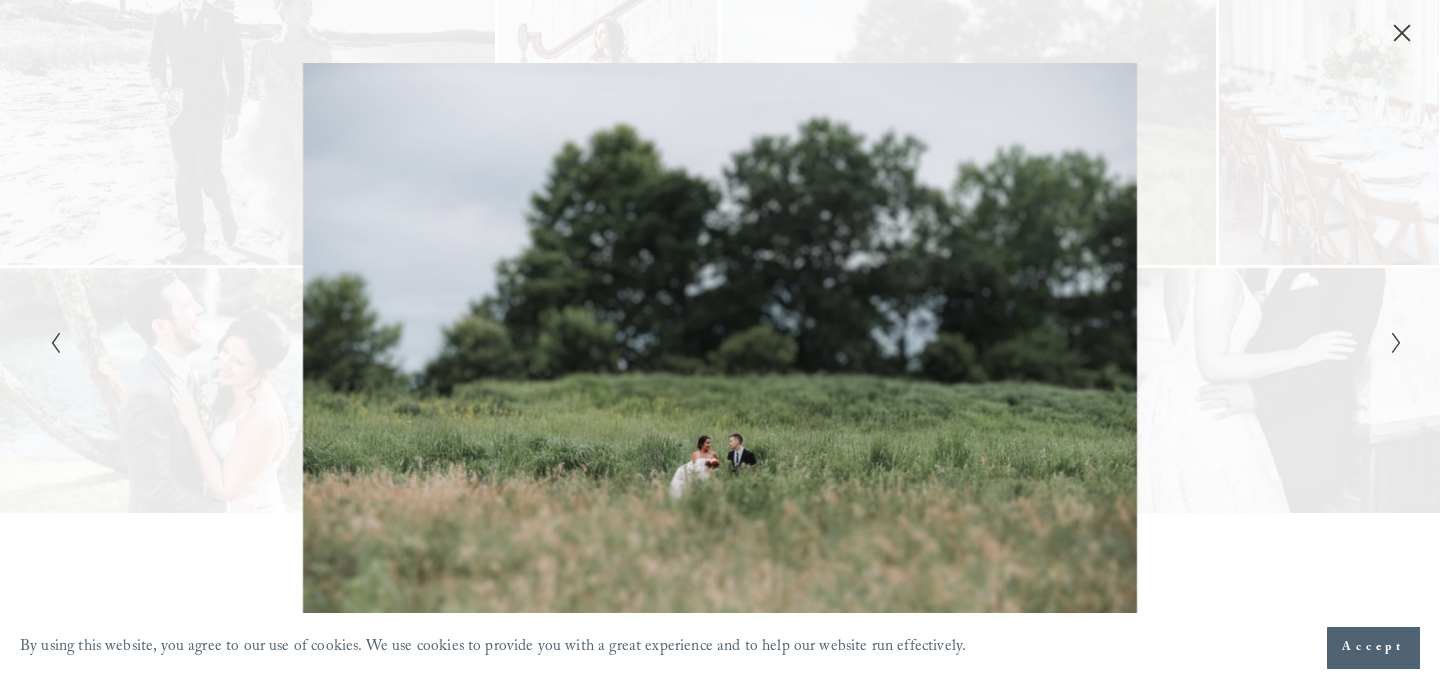 click 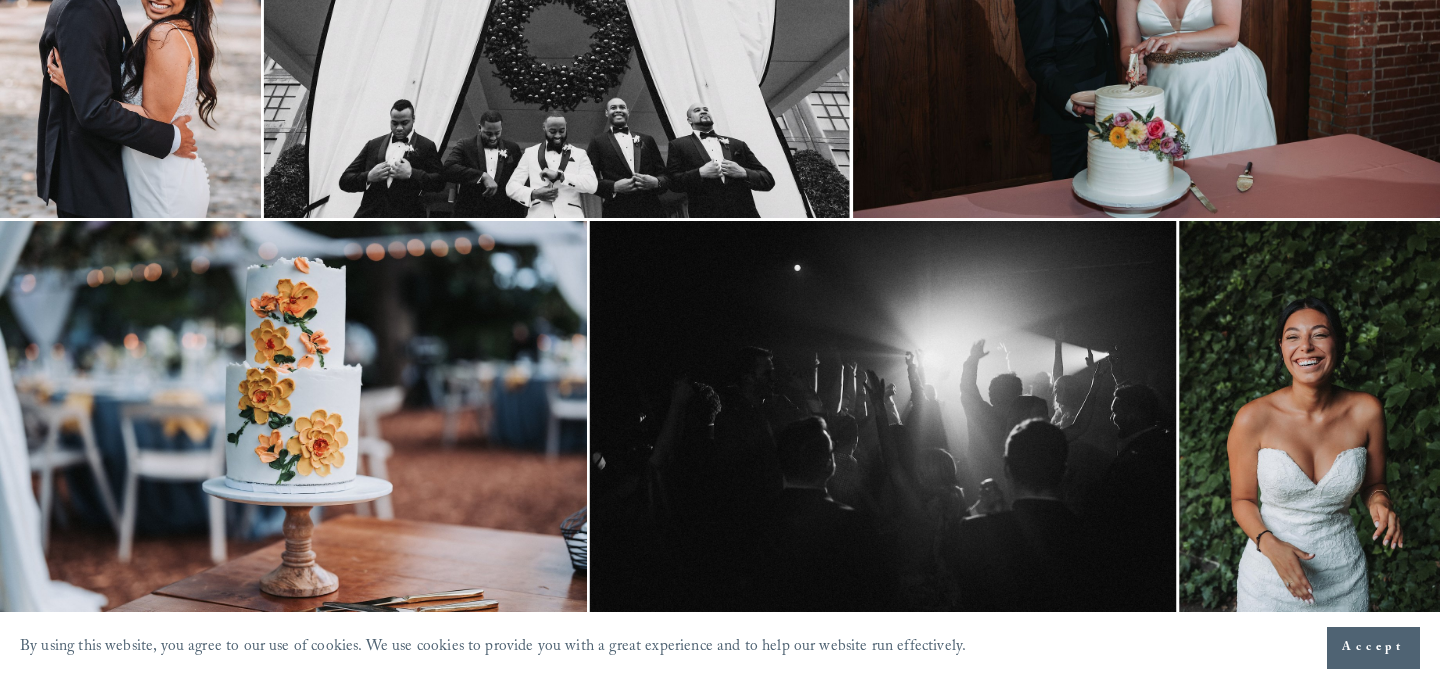 scroll, scrollTop: 0, scrollLeft: 0, axis: both 